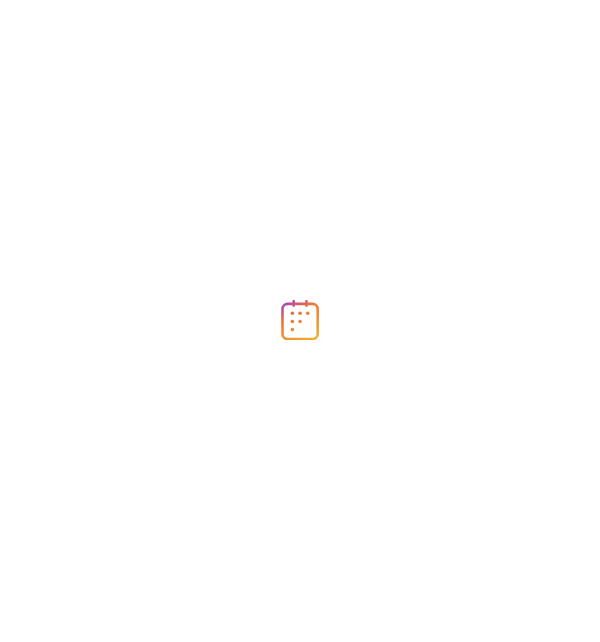 scroll, scrollTop: 0, scrollLeft: 0, axis: both 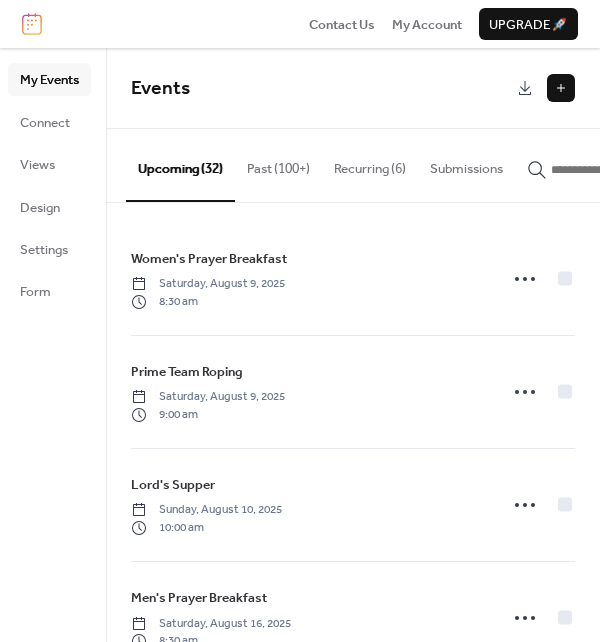 click on "Recurring (6)" at bounding box center (370, 164) 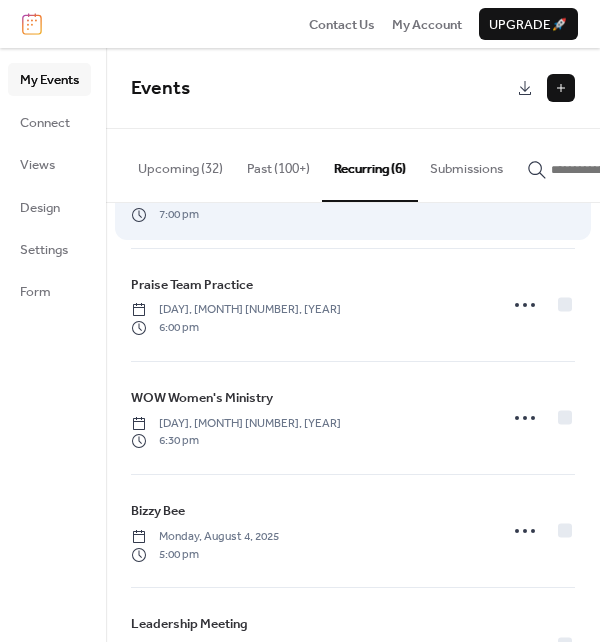scroll, scrollTop: 284, scrollLeft: 0, axis: vertical 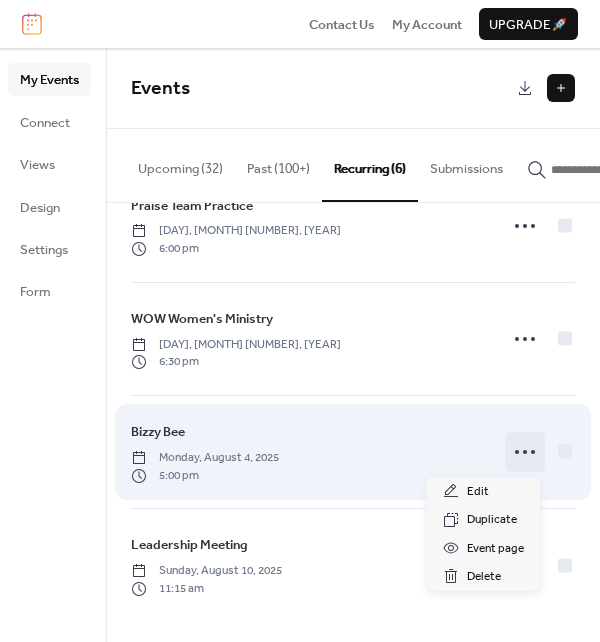 click 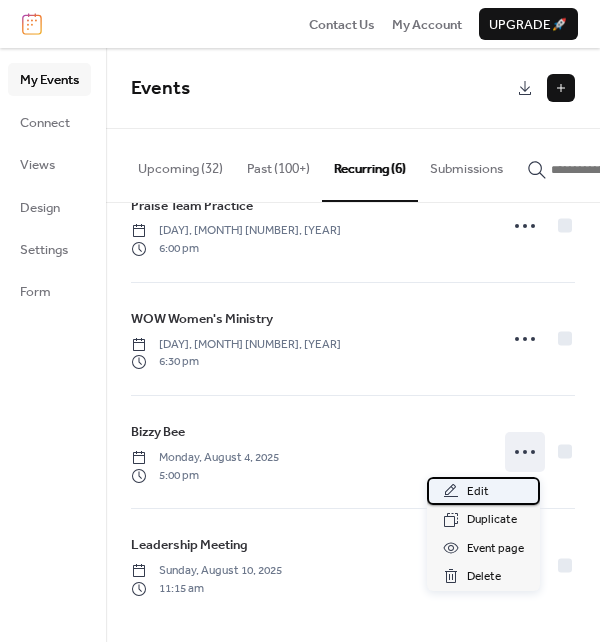 click on "Edit" at bounding box center [483, 491] 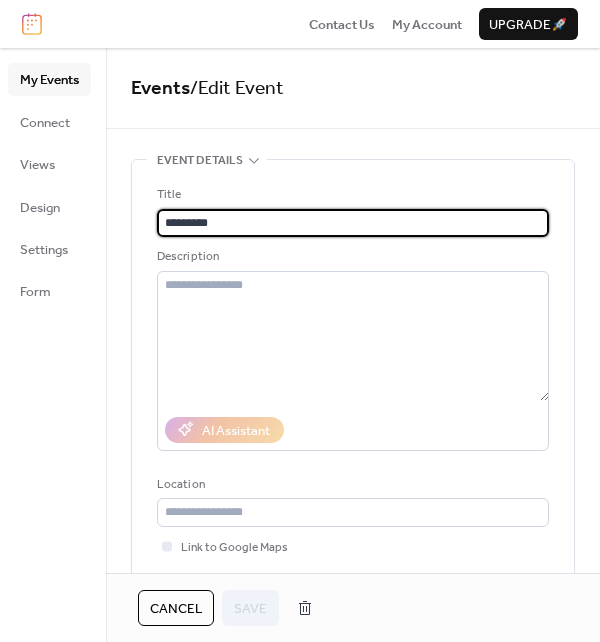 type on "**********" 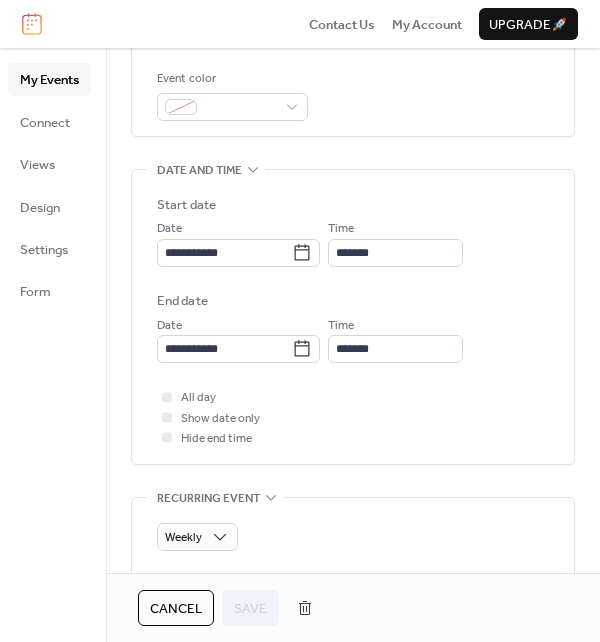 scroll, scrollTop: 500, scrollLeft: 0, axis: vertical 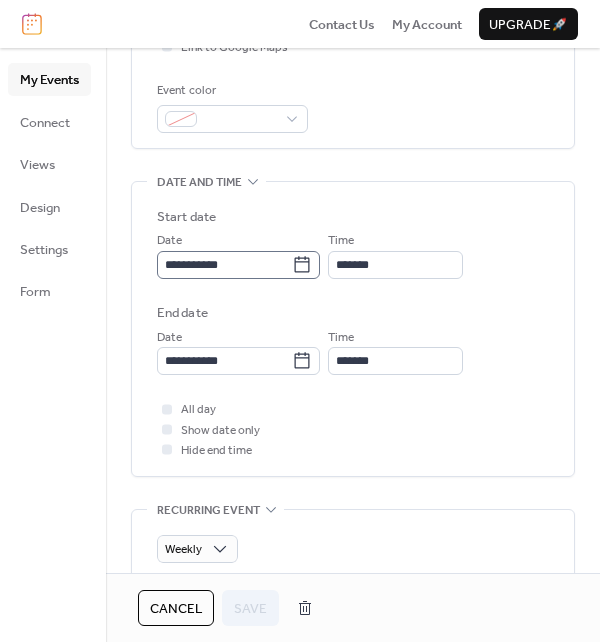 click 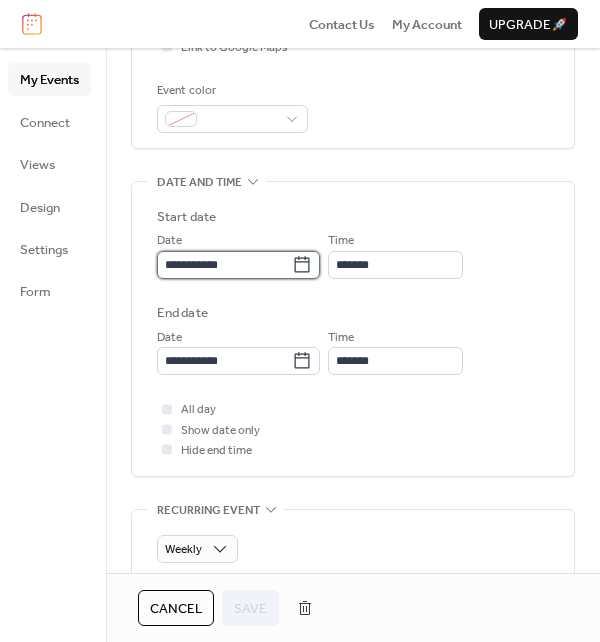 click on "**********" at bounding box center [224, 265] 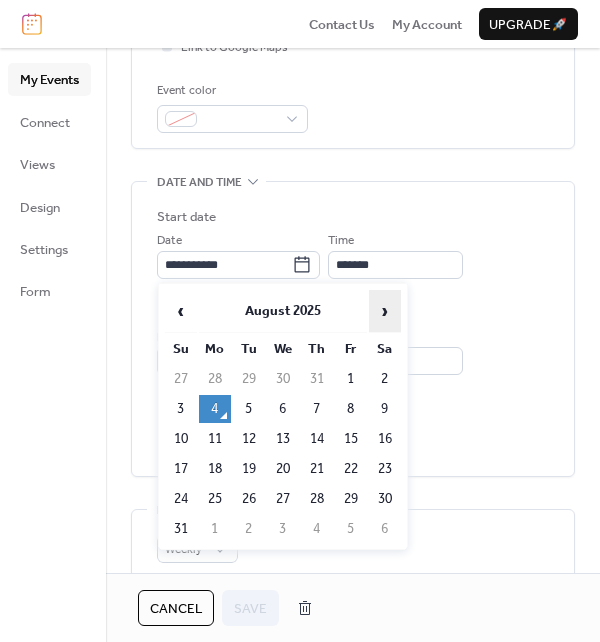 click on "›" at bounding box center [385, 311] 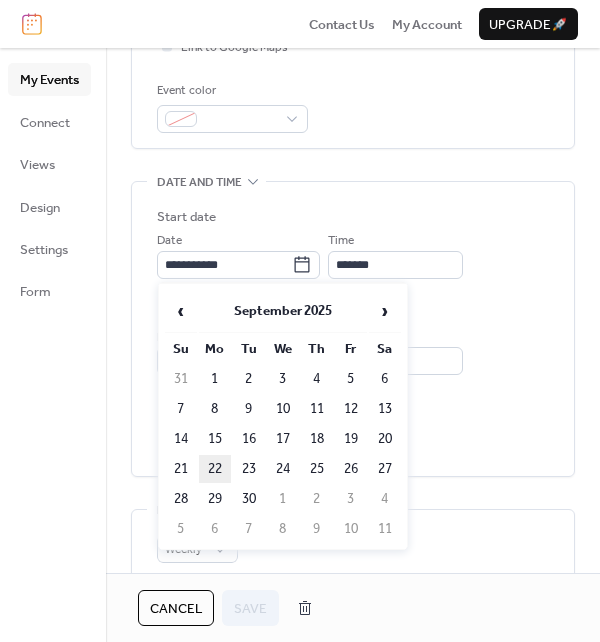 click on "22" at bounding box center (215, 469) 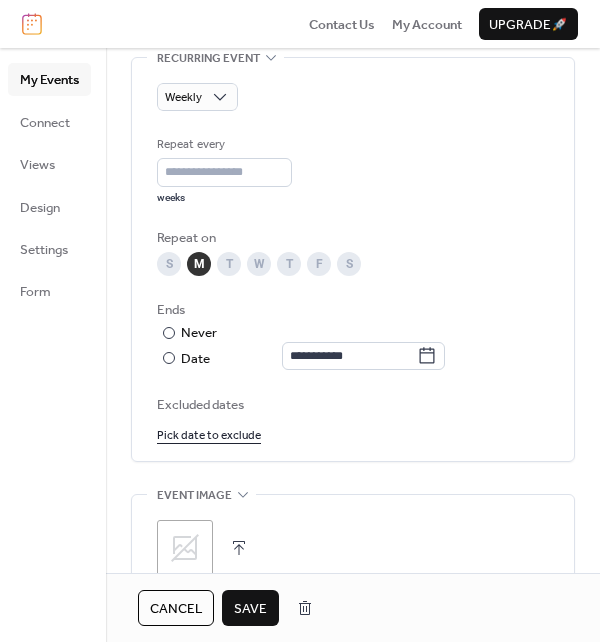 scroll, scrollTop: 1000, scrollLeft: 0, axis: vertical 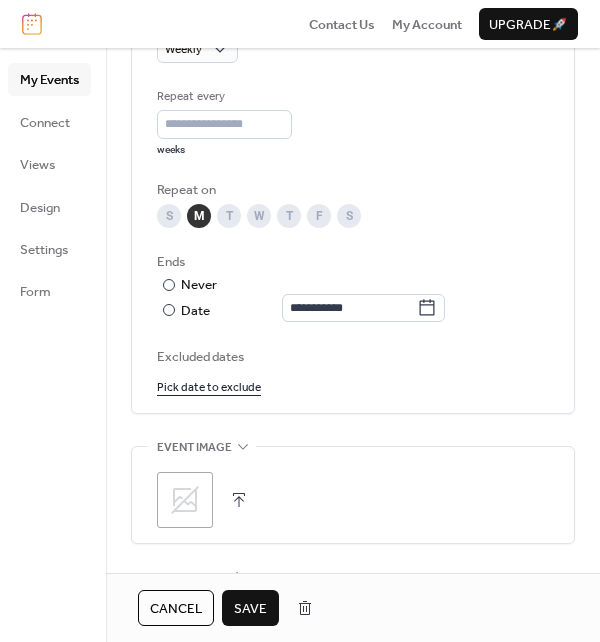 click on "Cancel" at bounding box center (176, 609) 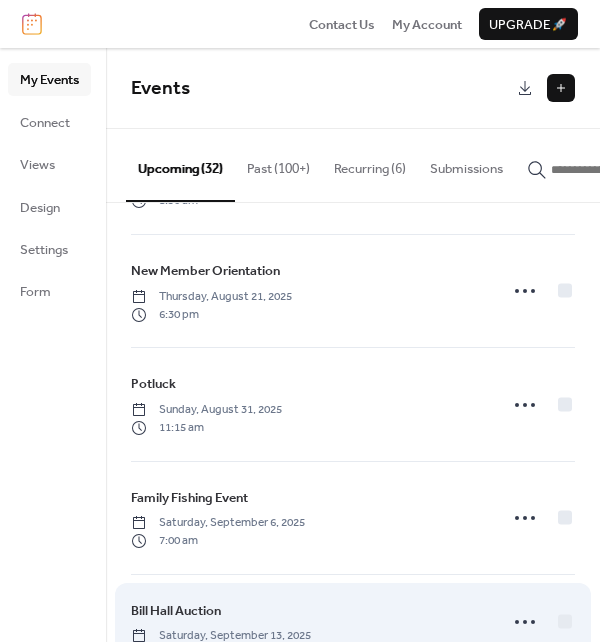 scroll, scrollTop: 800, scrollLeft: 0, axis: vertical 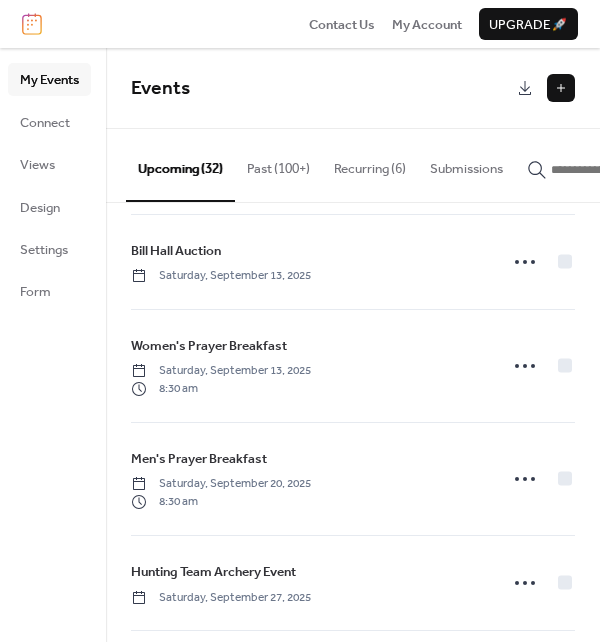 click on "Recurring (6)" at bounding box center [370, 164] 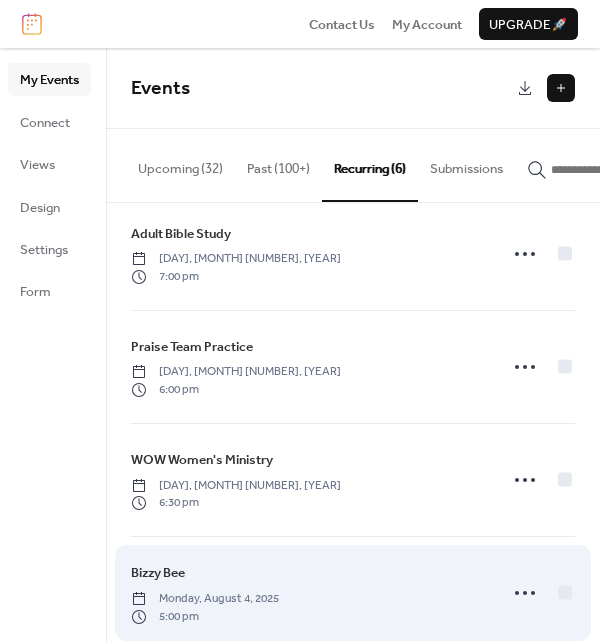 scroll, scrollTop: 284, scrollLeft: 0, axis: vertical 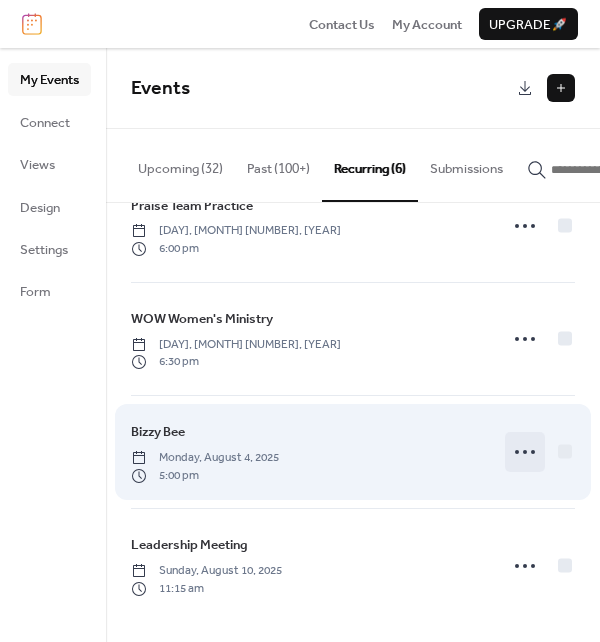 click 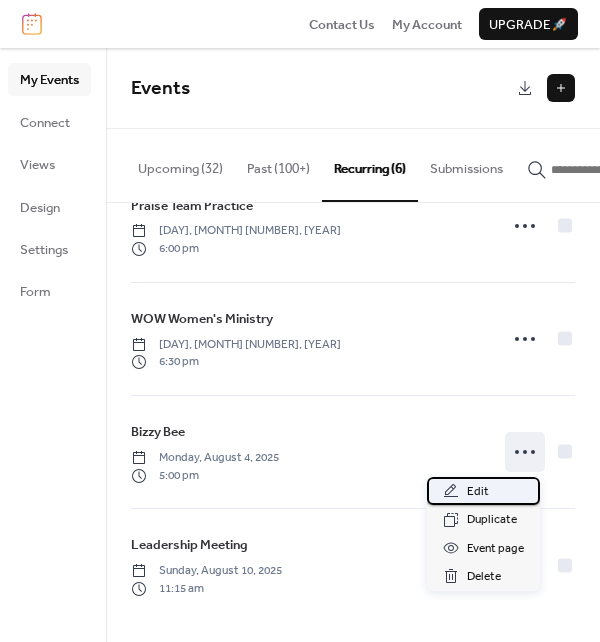 click on "Edit" at bounding box center [478, 492] 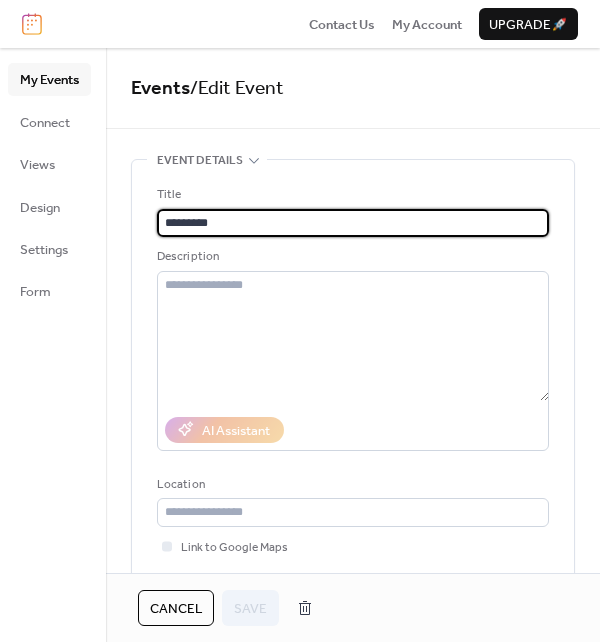 type on "**********" 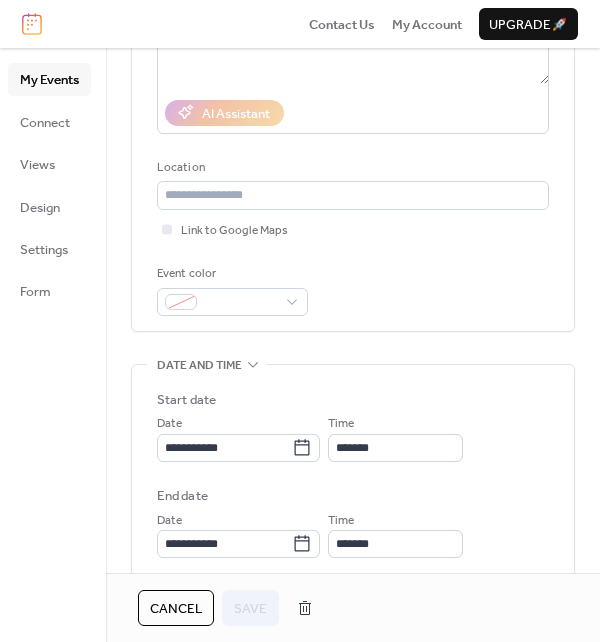scroll, scrollTop: 600, scrollLeft: 0, axis: vertical 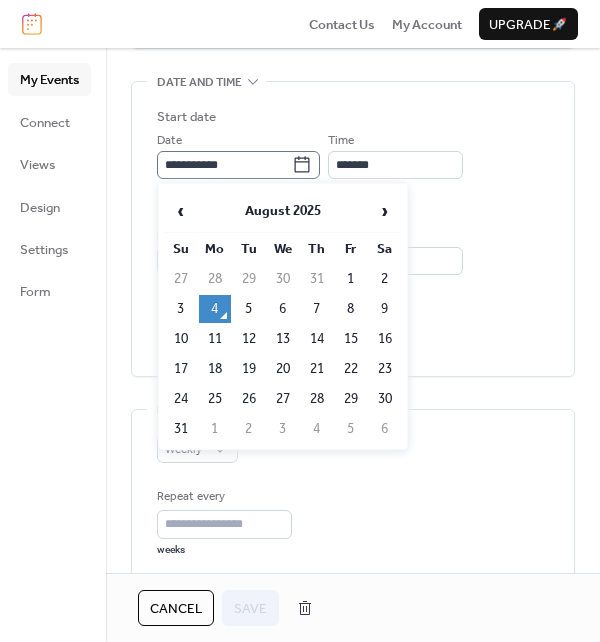 click 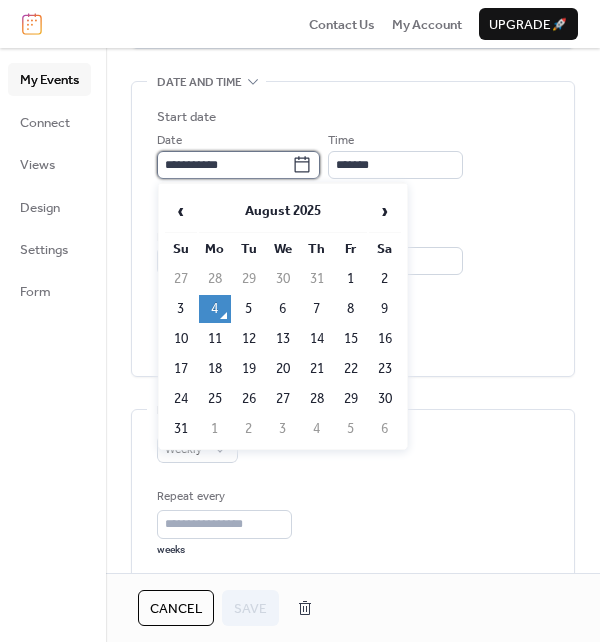 click on "**********" at bounding box center [224, 165] 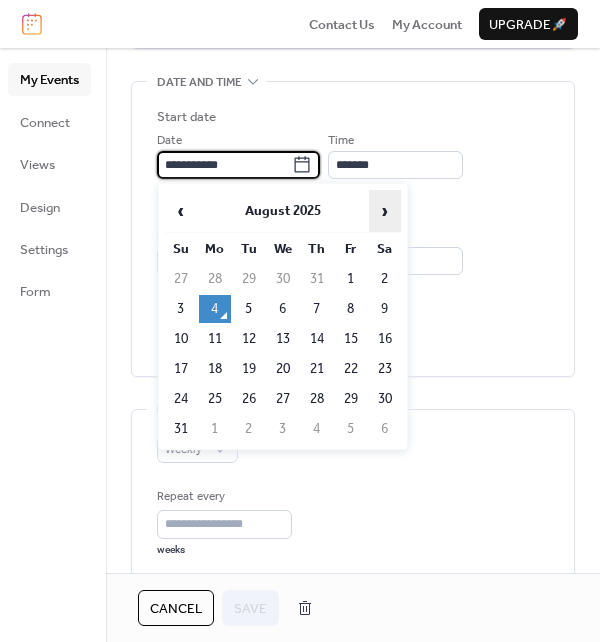 click on "›" at bounding box center [385, 211] 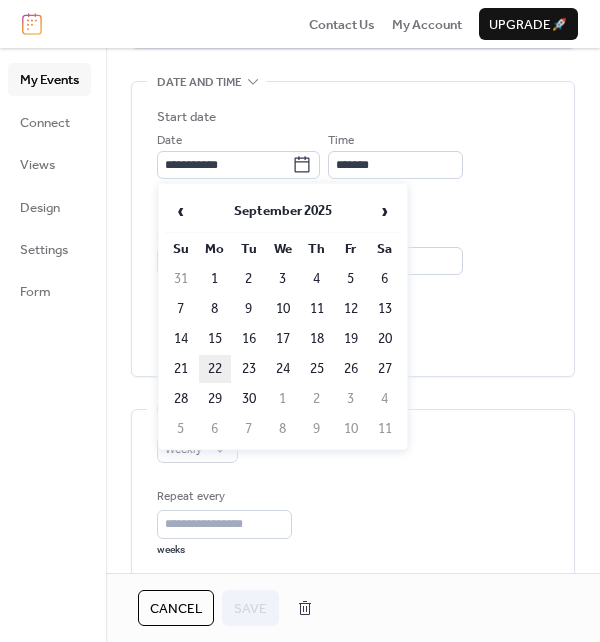 click on "22" at bounding box center [215, 369] 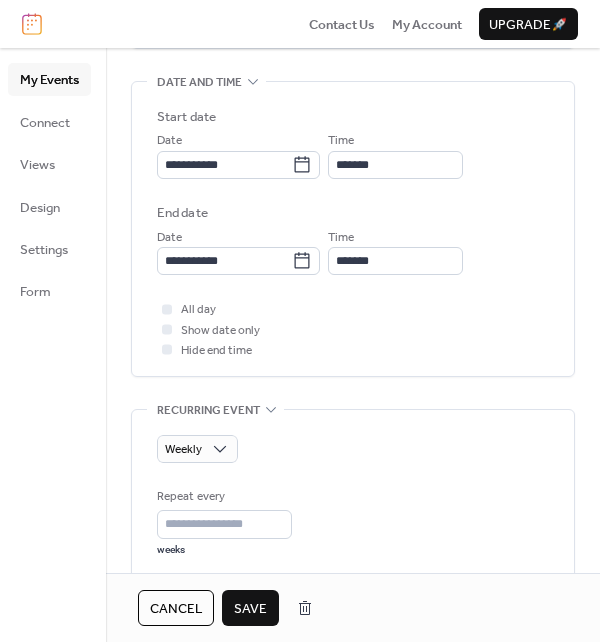 click on "All day Show date only Hide end time" at bounding box center [353, 329] 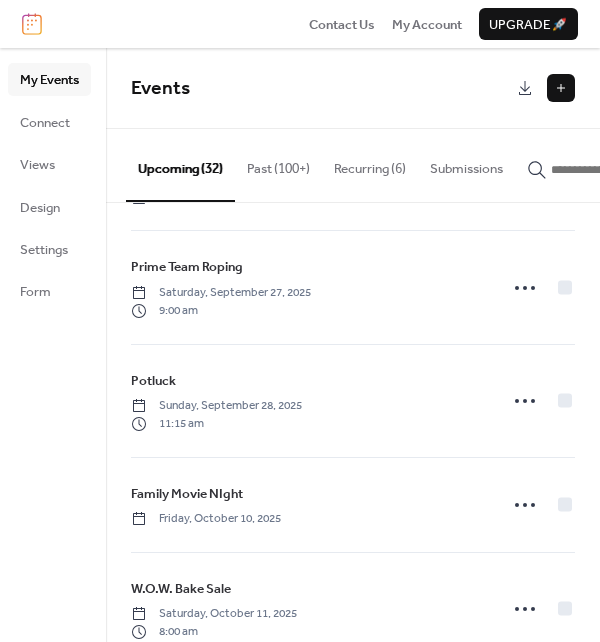 scroll, scrollTop: 1500, scrollLeft: 0, axis: vertical 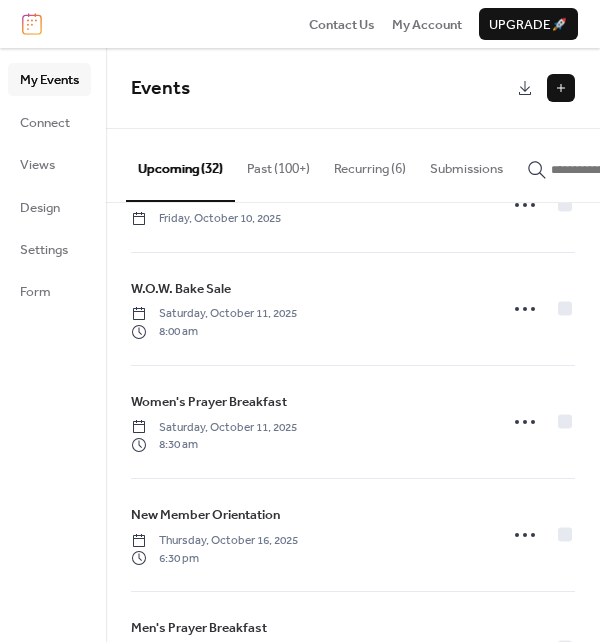 click on "Recurring (6)" at bounding box center (370, 164) 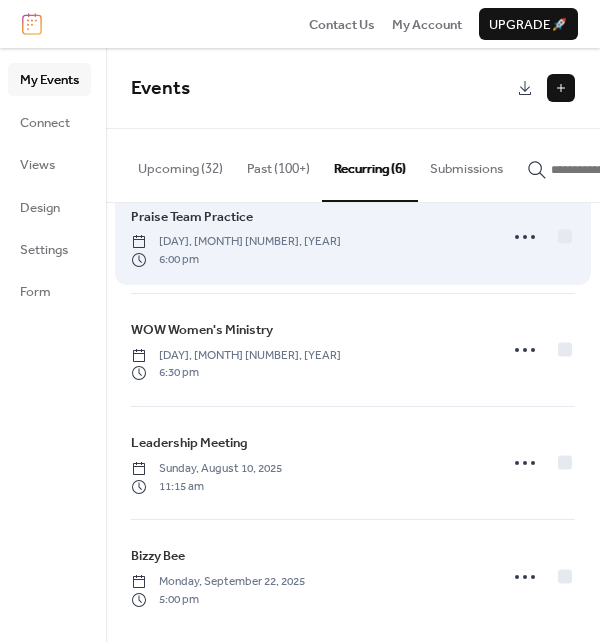 scroll, scrollTop: 284, scrollLeft: 0, axis: vertical 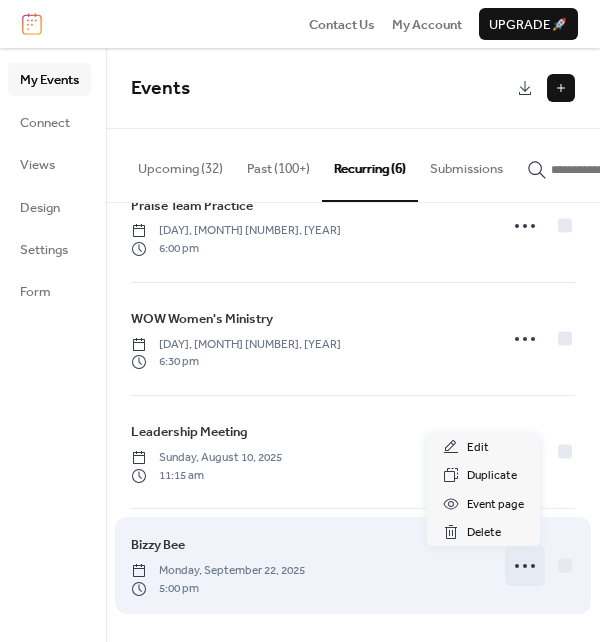 click 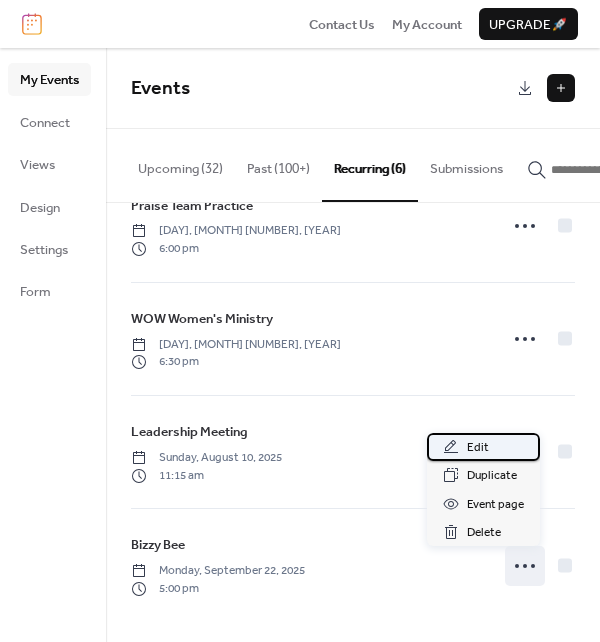 click on "Edit" at bounding box center [483, 447] 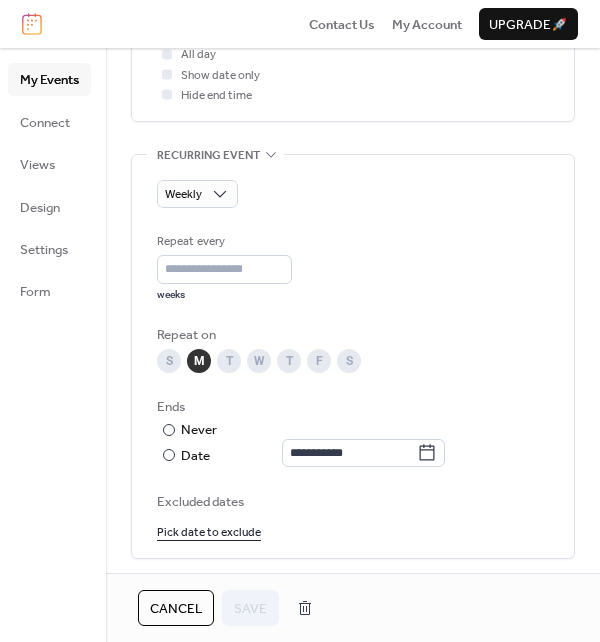 scroll, scrollTop: 900, scrollLeft: 0, axis: vertical 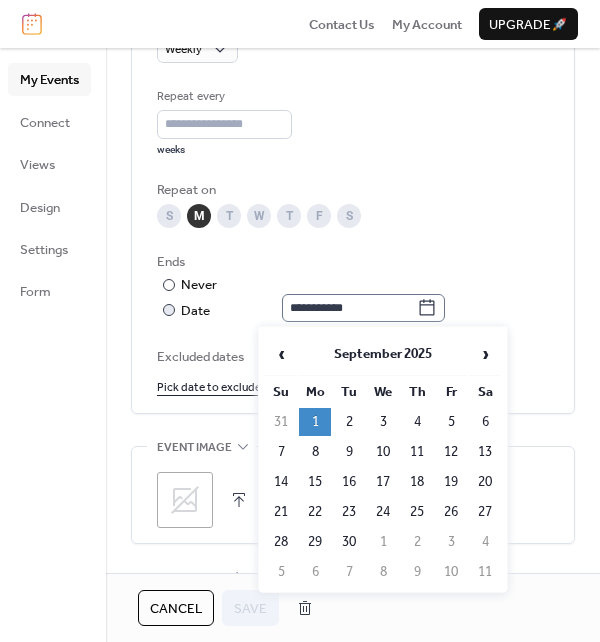 click 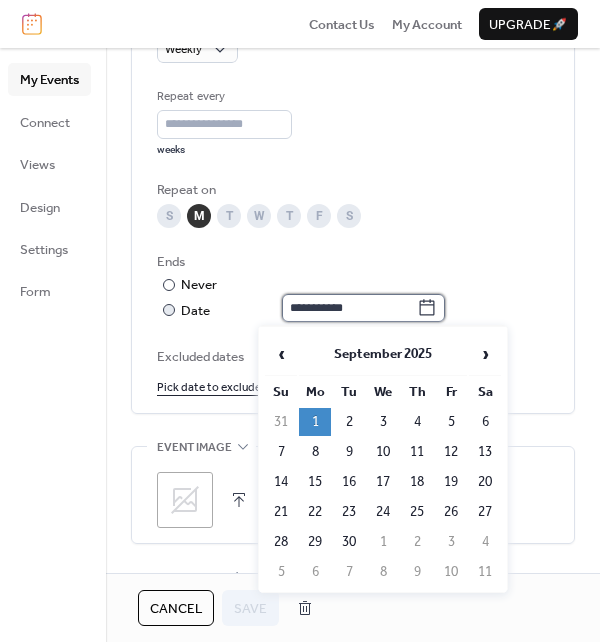 click on "**********" at bounding box center [349, 308] 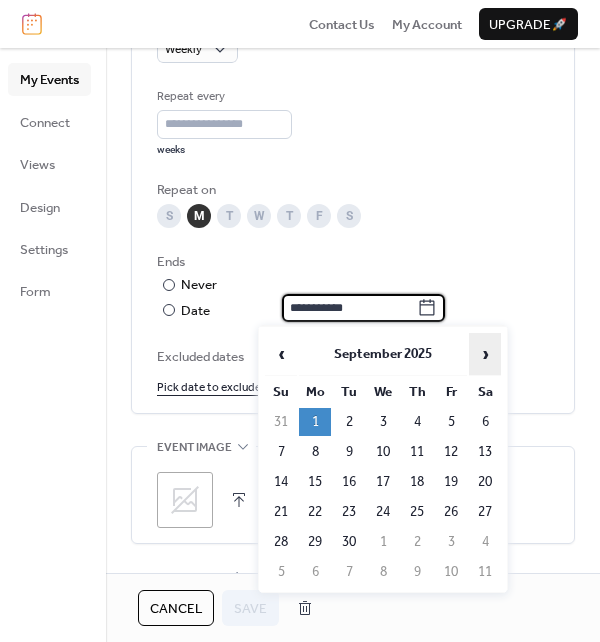 click on "›" at bounding box center [485, 354] 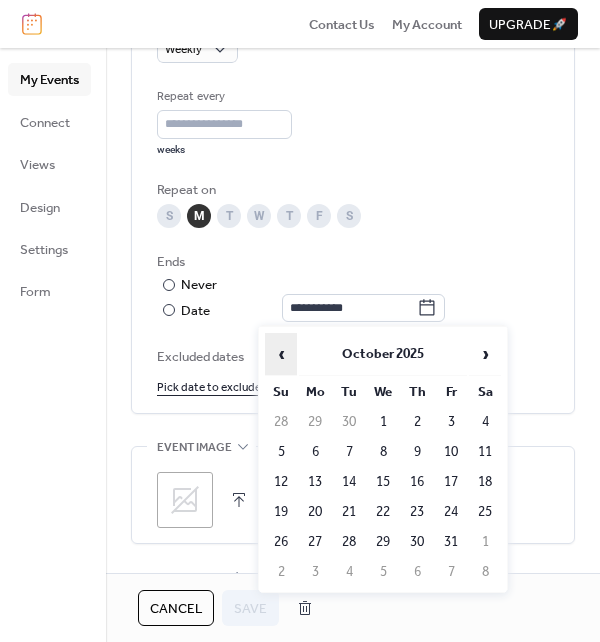 click on "‹" at bounding box center [281, 354] 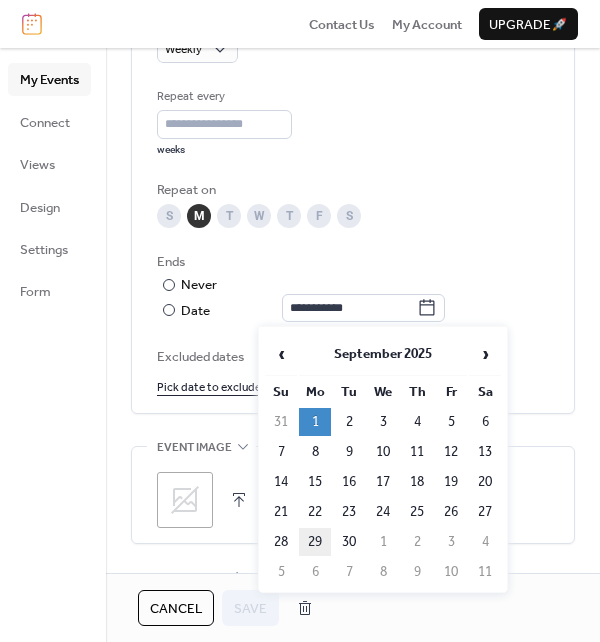 click on "29" at bounding box center [315, 542] 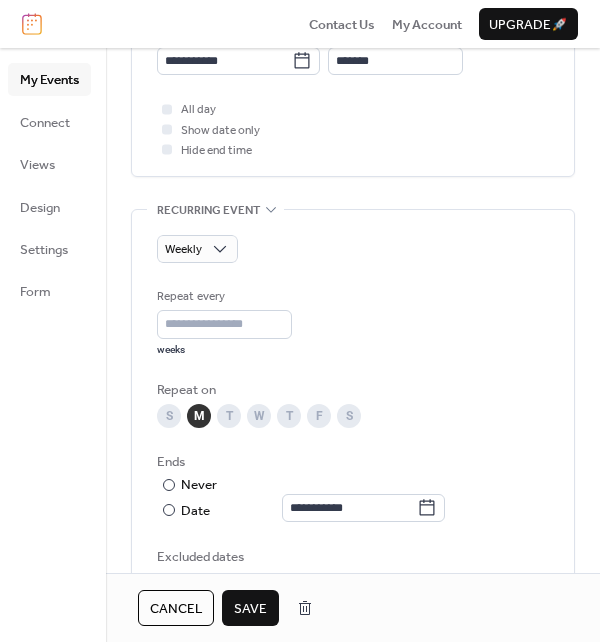 scroll, scrollTop: 700, scrollLeft: 0, axis: vertical 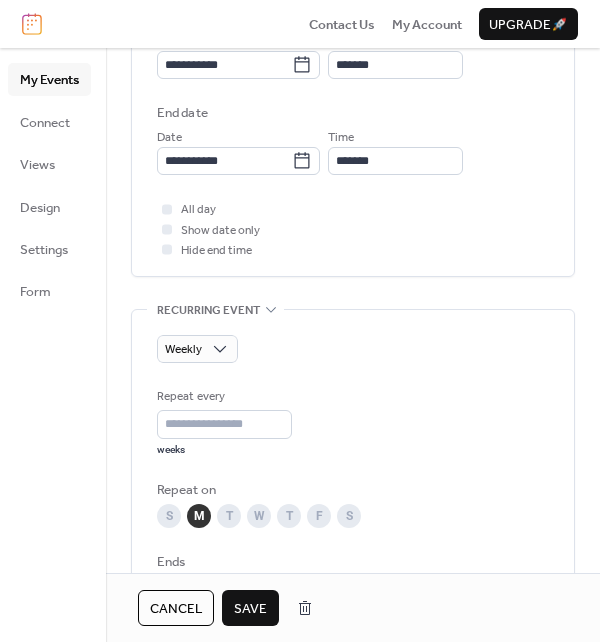 click on "Save" at bounding box center (250, 609) 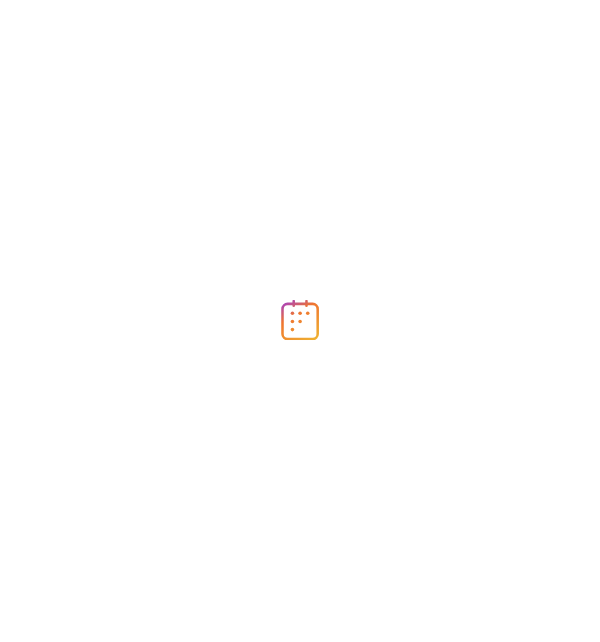 scroll, scrollTop: 0, scrollLeft: 0, axis: both 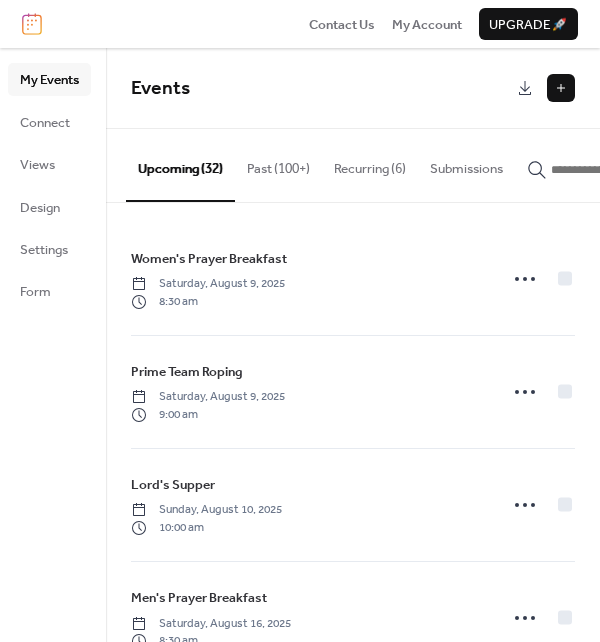 click on "Recurring (6)" at bounding box center (370, 164) 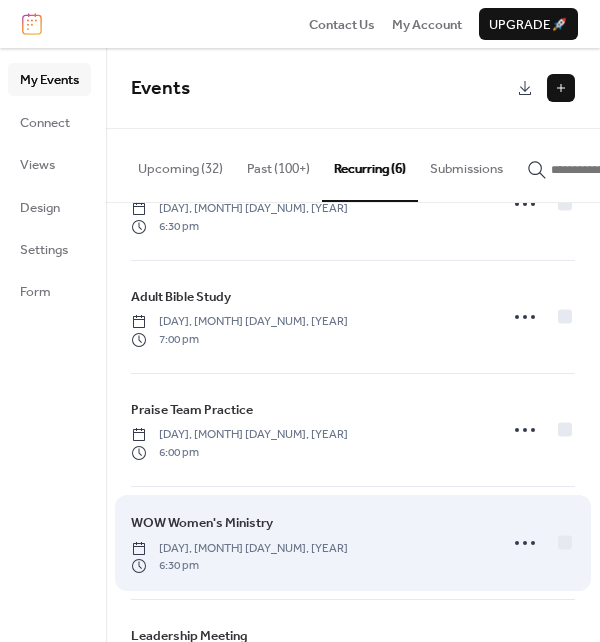 scroll, scrollTop: 284, scrollLeft: 0, axis: vertical 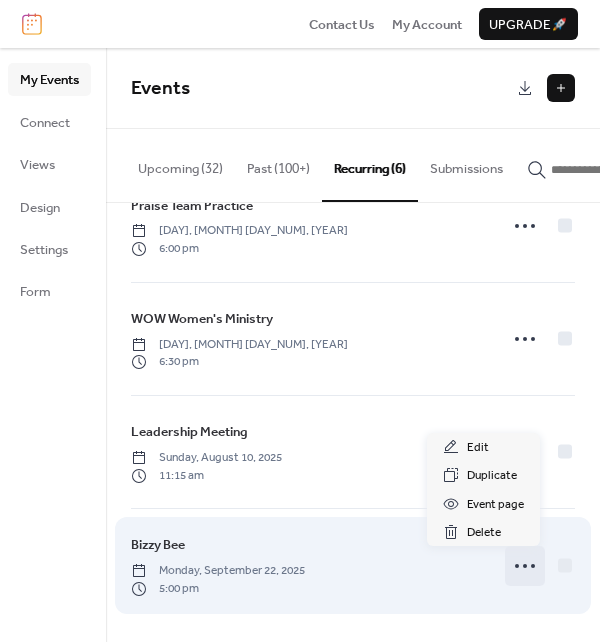 click 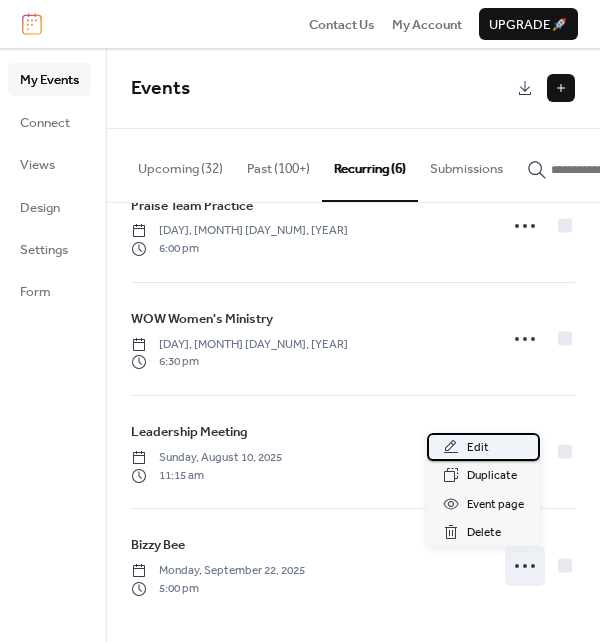 click on "Edit" at bounding box center [483, 447] 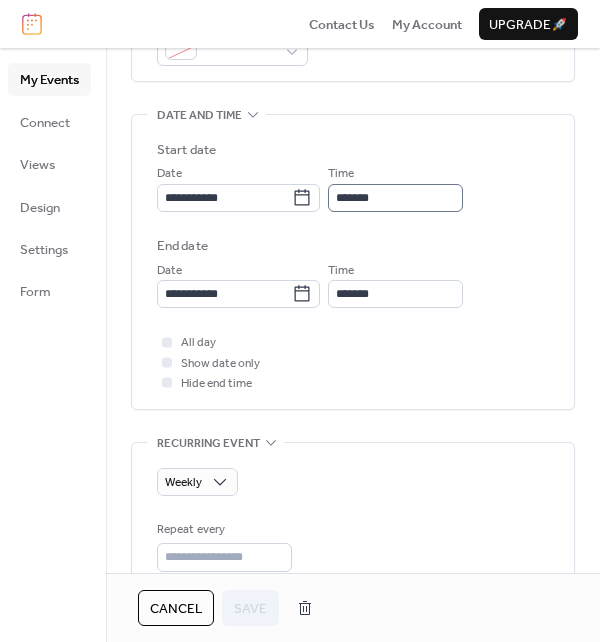 scroll, scrollTop: 600, scrollLeft: 0, axis: vertical 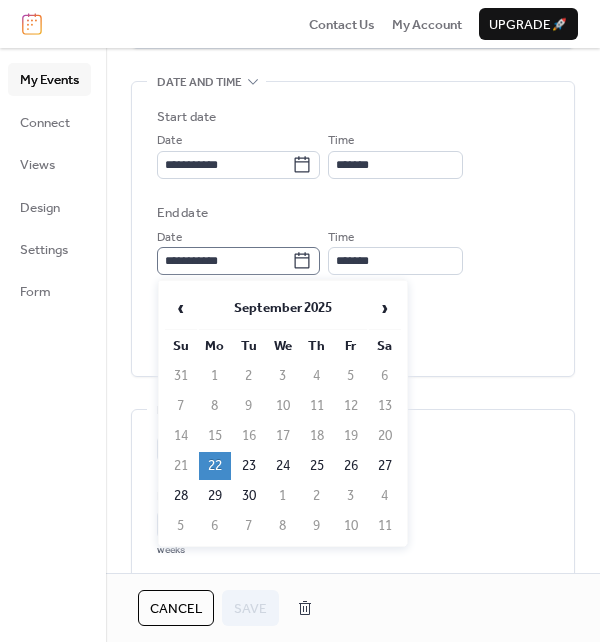 click 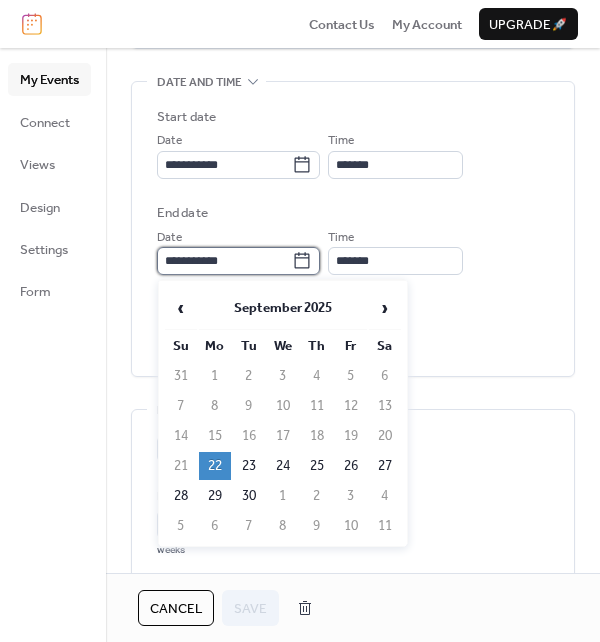 click on "**********" at bounding box center (224, 261) 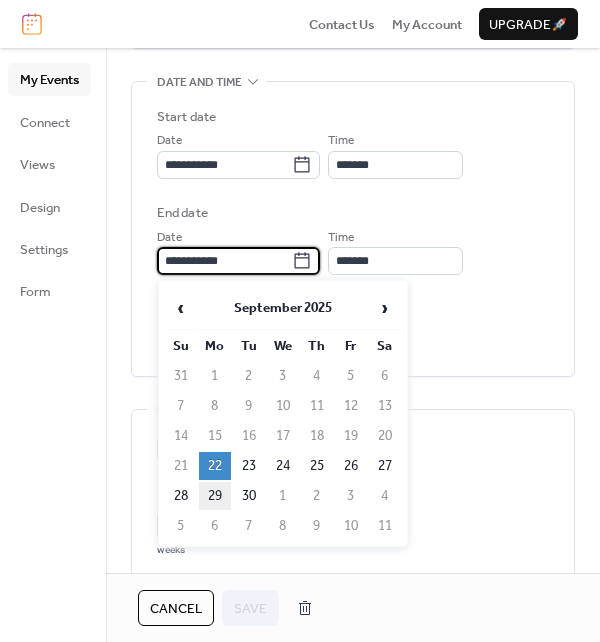 click on "29" at bounding box center (215, 496) 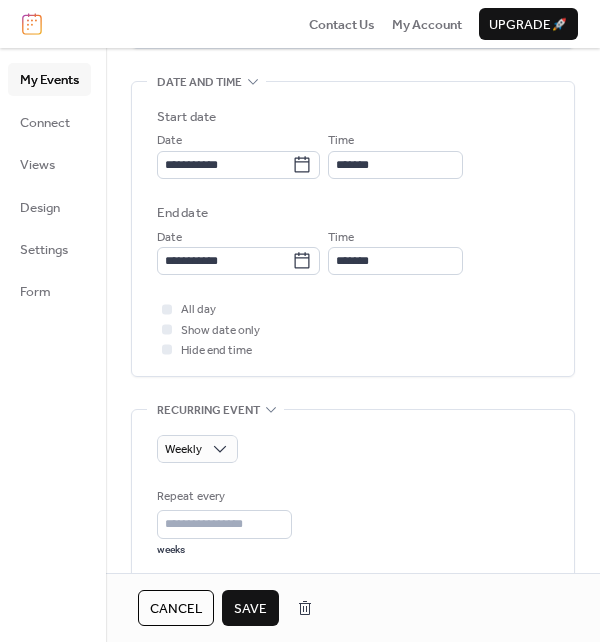click on "Save" at bounding box center [250, 609] 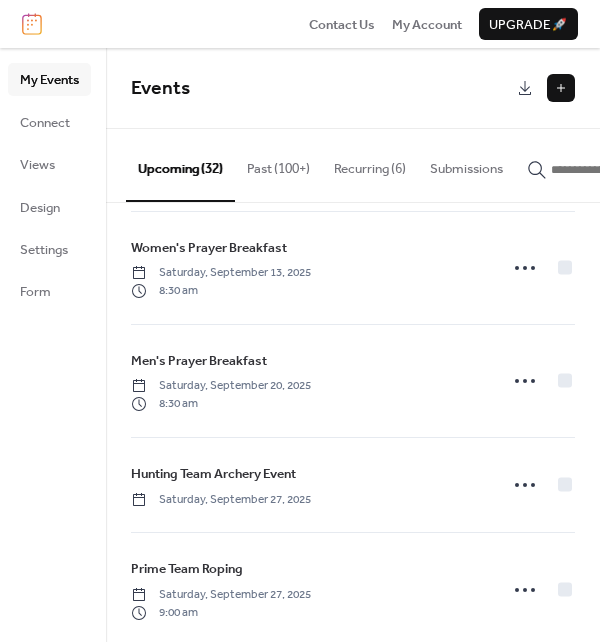 scroll, scrollTop: 900, scrollLeft: 0, axis: vertical 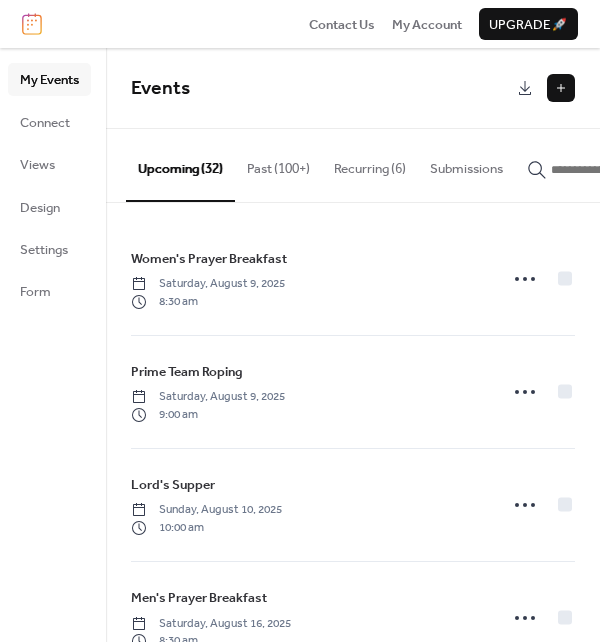 click on "Recurring (6)" at bounding box center [370, 164] 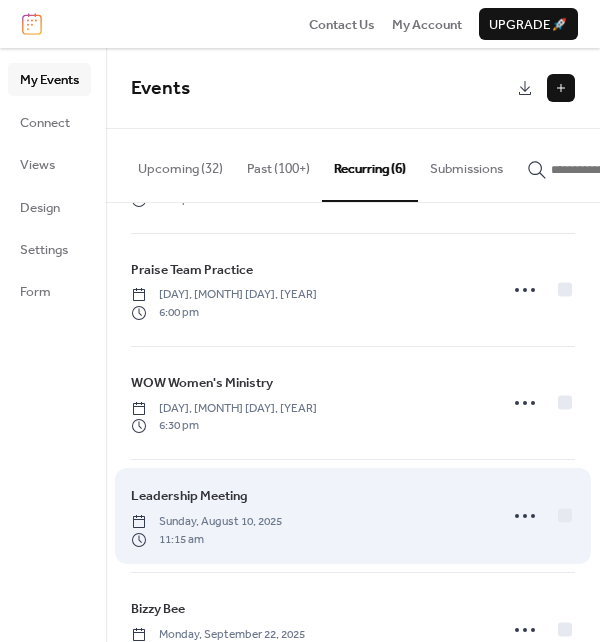 scroll, scrollTop: 284, scrollLeft: 0, axis: vertical 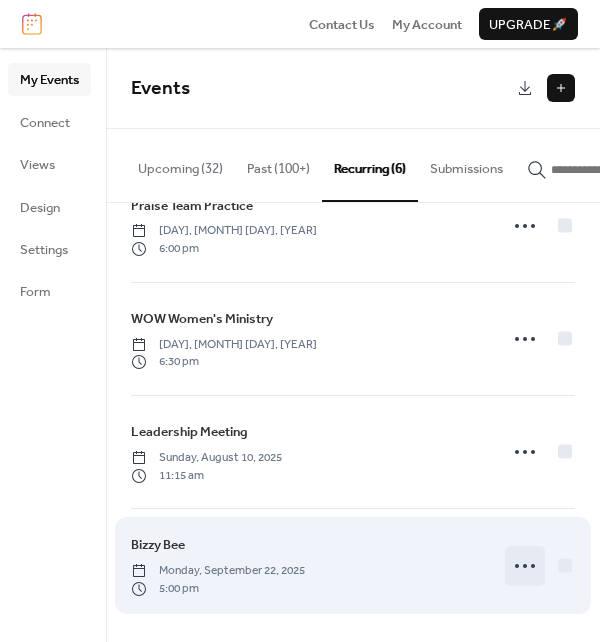 click 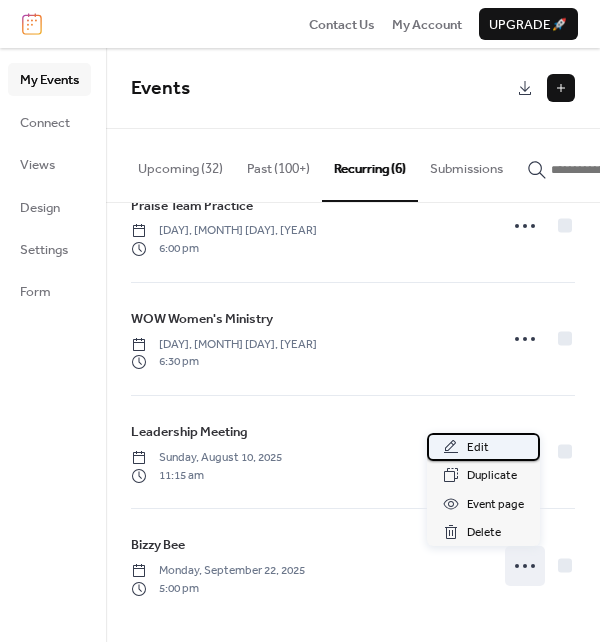 click on "Edit" at bounding box center (478, 448) 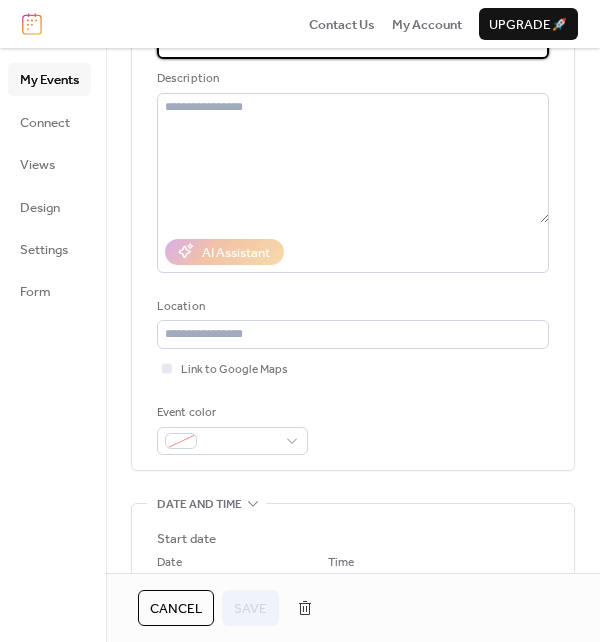 scroll, scrollTop: 500, scrollLeft: 0, axis: vertical 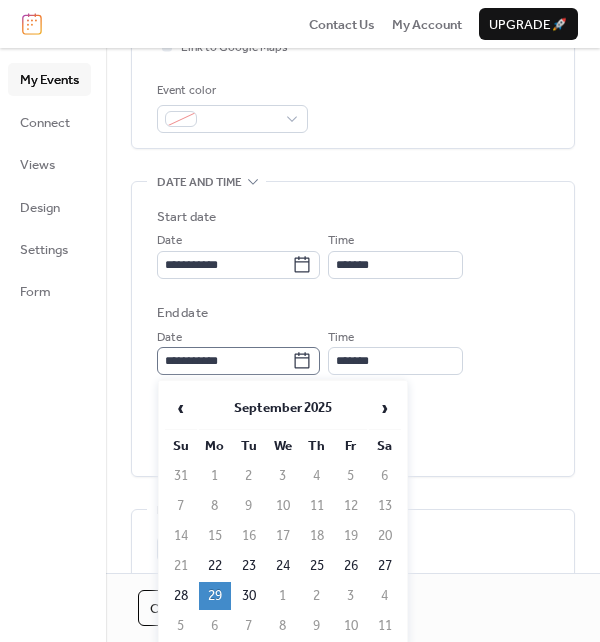 click 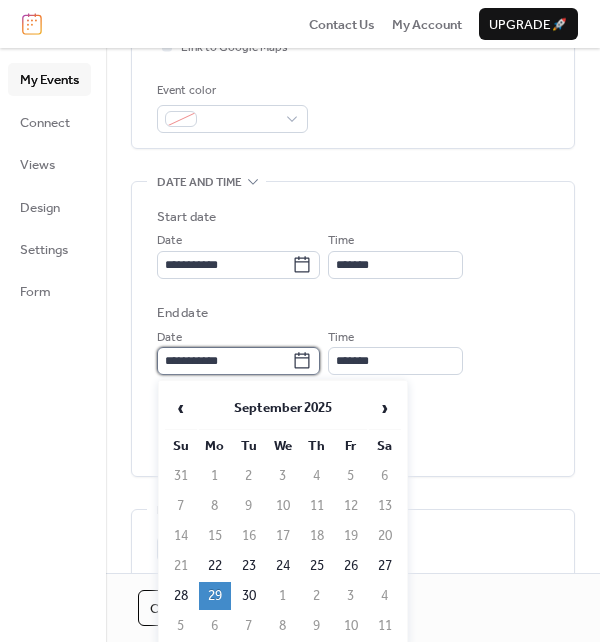click on "**********" at bounding box center [224, 361] 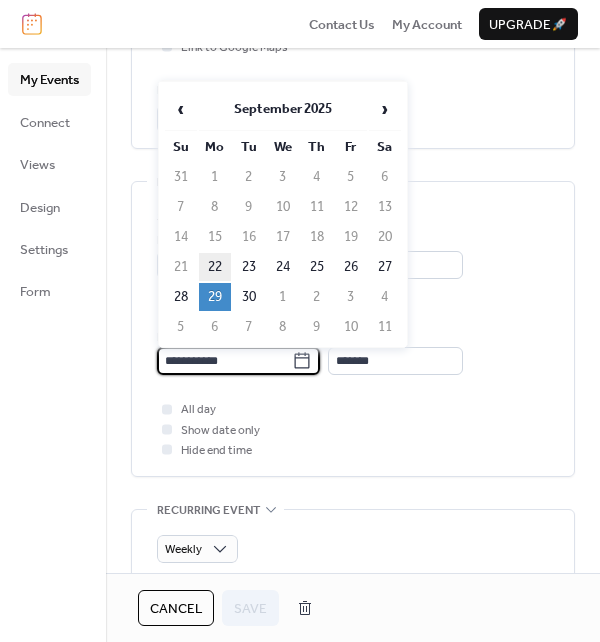 click on "22" at bounding box center (215, 267) 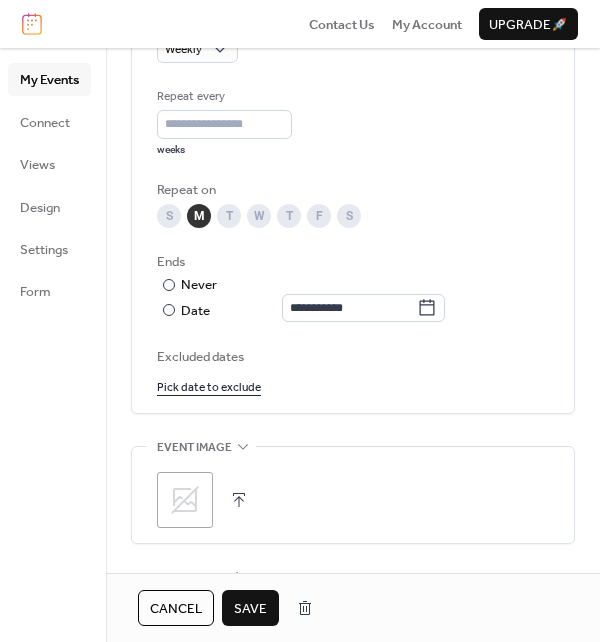 scroll, scrollTop: 1100, scrollLeft: 0, axis: vertical 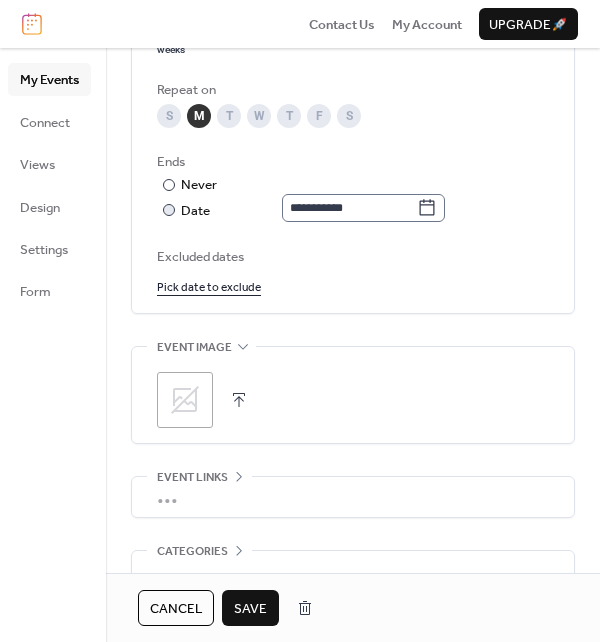 click 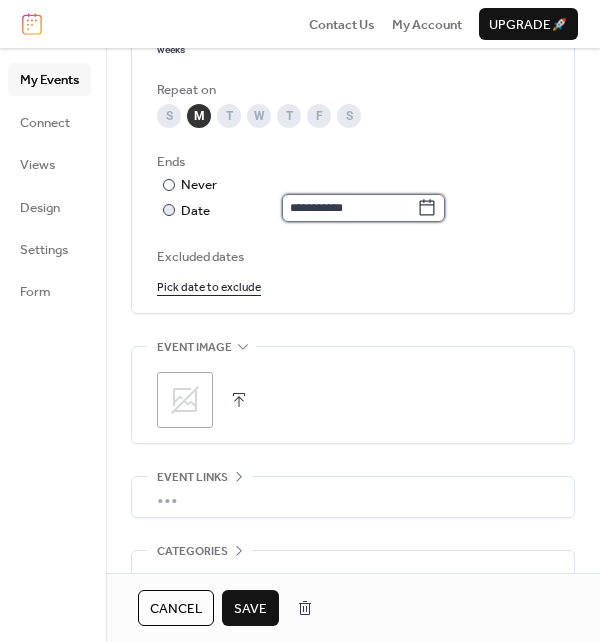 click on "**********" at bounding box center (349, 208) 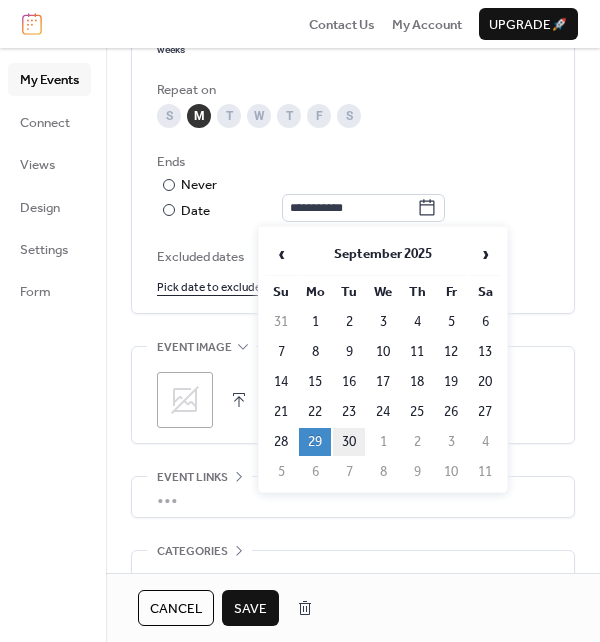 click on "30" at bounding box center [349, 442] 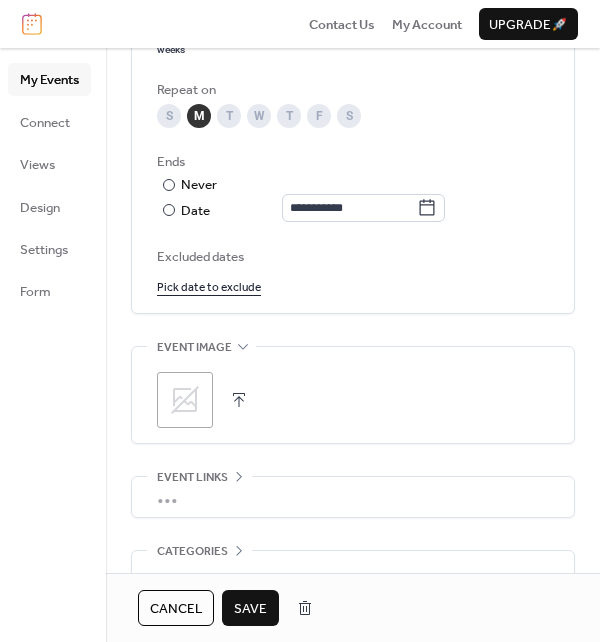 click on "Save" at bounding box center (250, 609) 